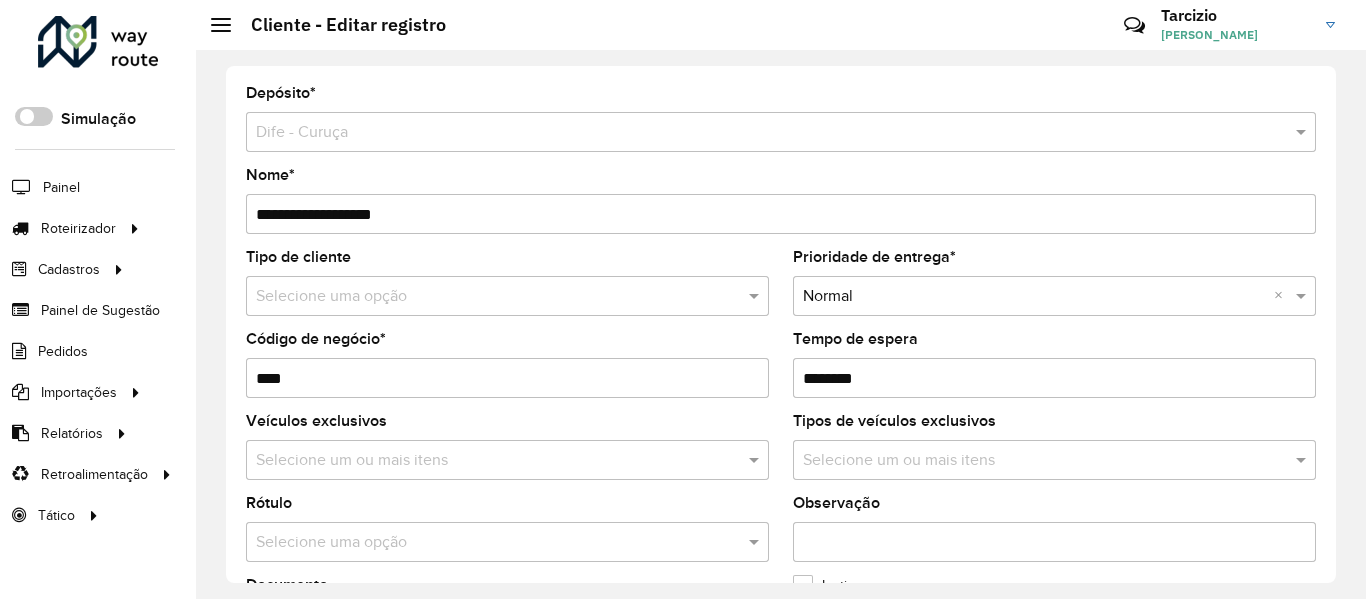scroll, scrollTop: 0, scrollLeft: 0, axis: both 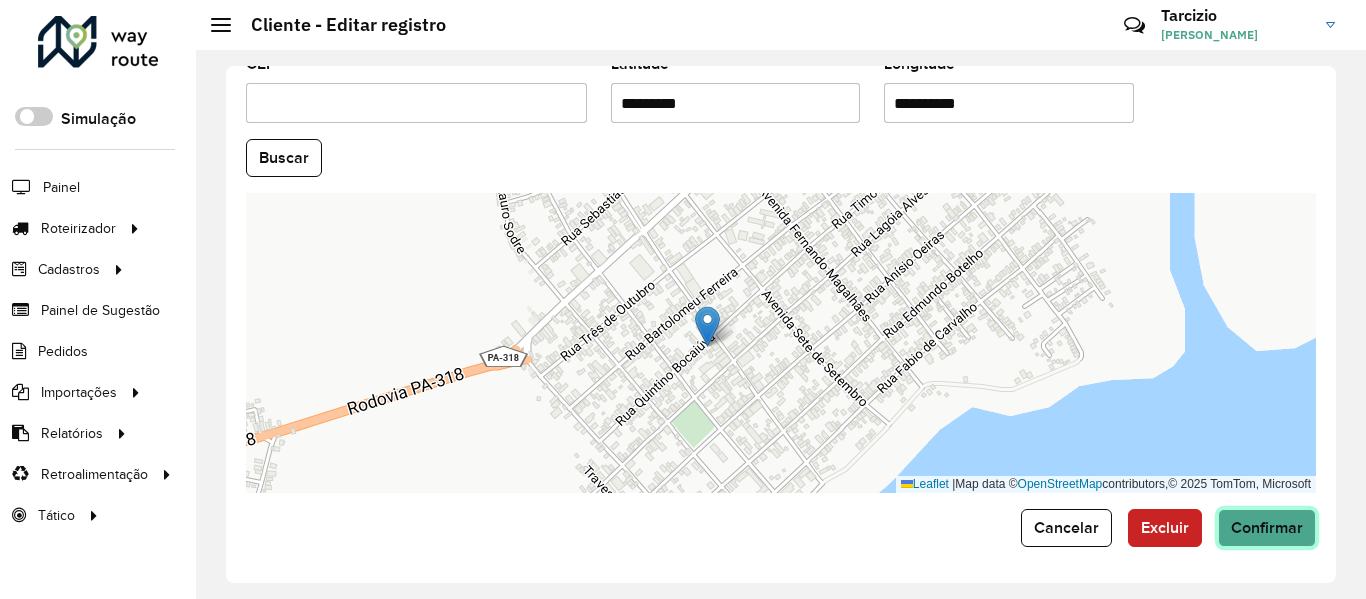 click on "Confirmar" 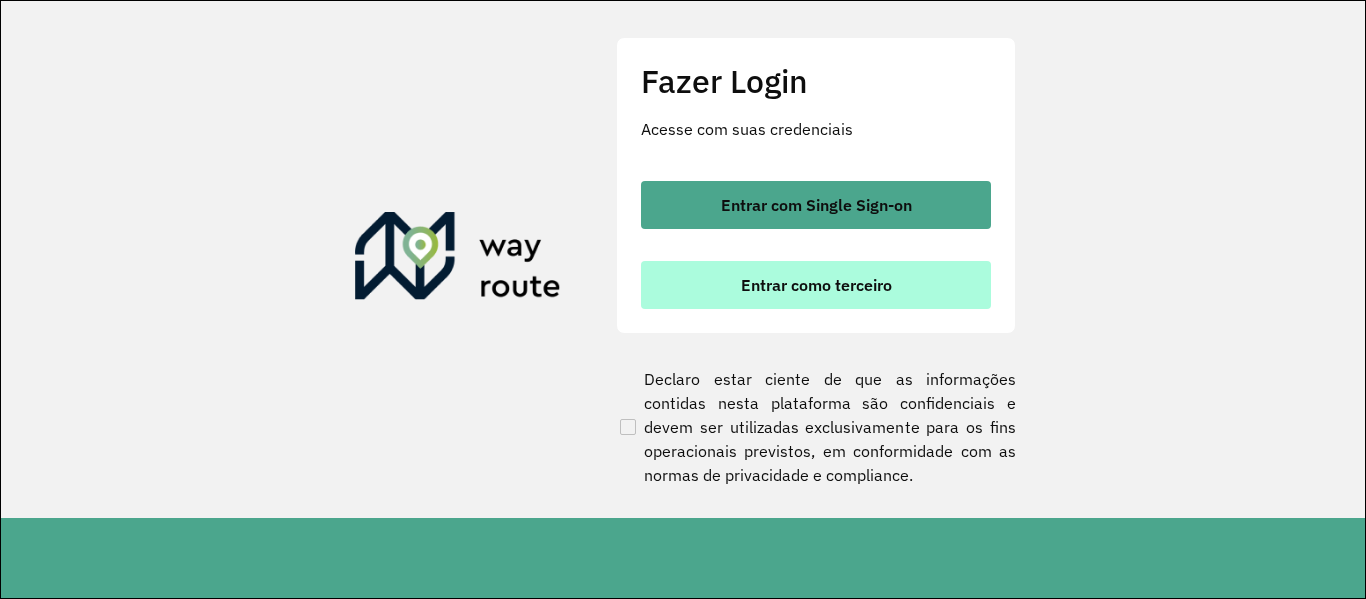 click on "Entrar como terceiro" at bounding box center (816, 285) 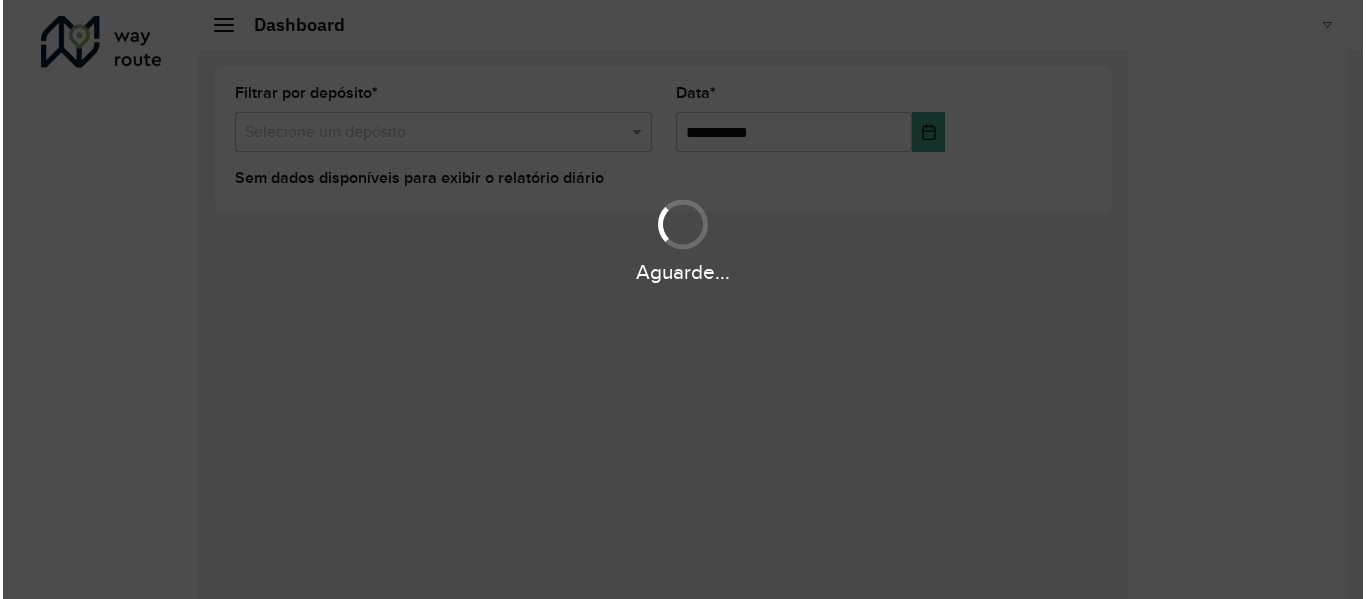 scroll, scrollTop: 0, scrollLeft: 0, axis: both 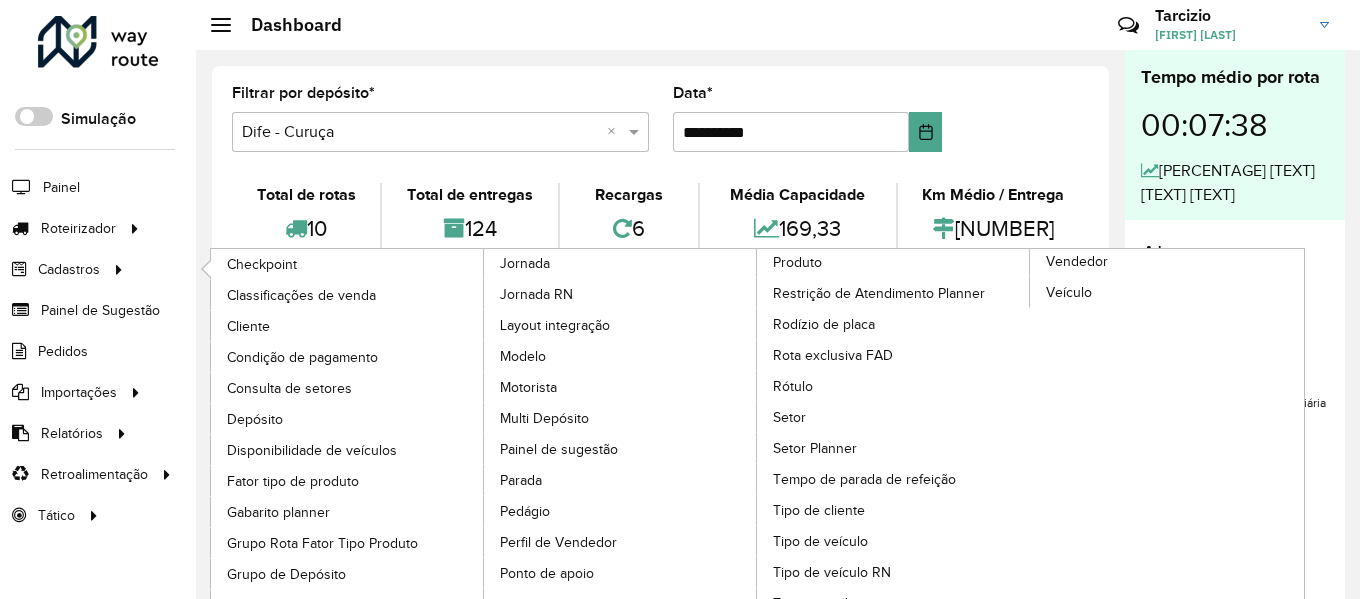 click on "Cadastros Checkpoint Classificações de venda Cliente Condição de pagamento Consulta de setores Depósito Disponibilidade de veículos Fator tipo de produto Gabarito planner Grupo Rota Fator Tipo Produto Grupo de Depósito Grupo de rotas exclusiva Grupo de setores Jornada Jornada RN Layout integração Modelo Motorista Multi Depósito Painel de sugestão Parada Pedágio Perfil de Vendedor Ponto de apoio Ponto de apoio FAD Prioridade pedido Produto Restrição de Atendimento Planner Rodízio de placa Rota exclusiva FAD Rótulo Setor Setor Planner Tempo de parada de refeição Tipo de cliente Tipo de veículo Tipo de veículo RN Transportadora Usuário Vendedor Veículo" 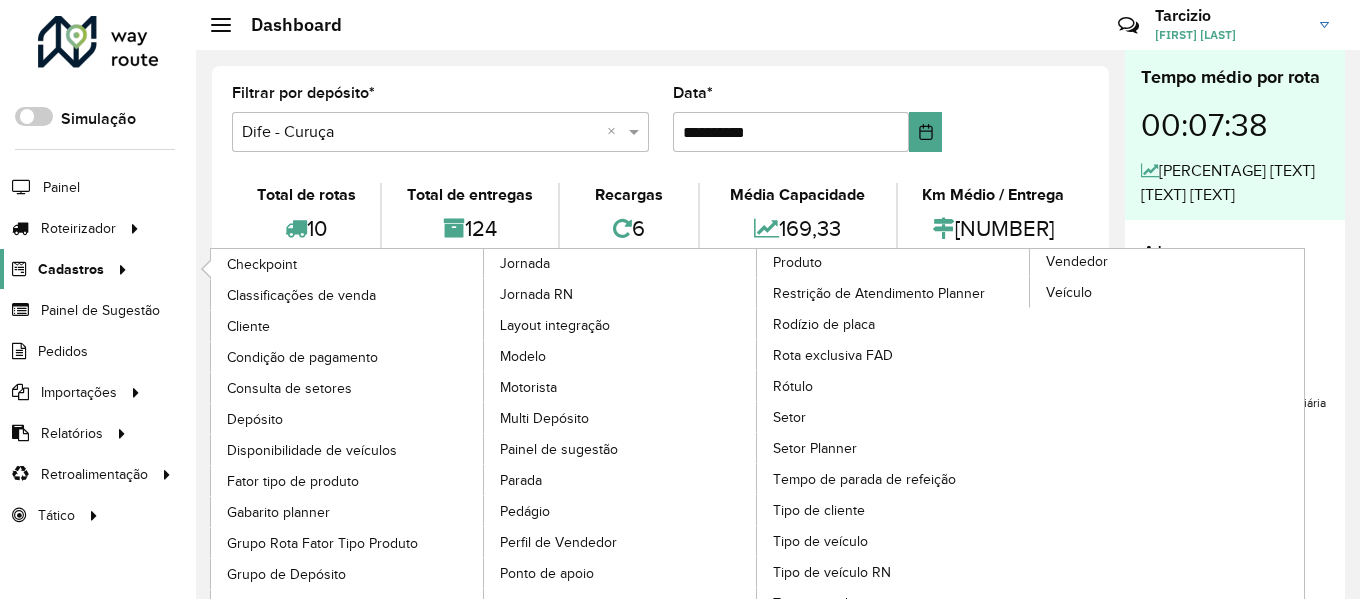 click 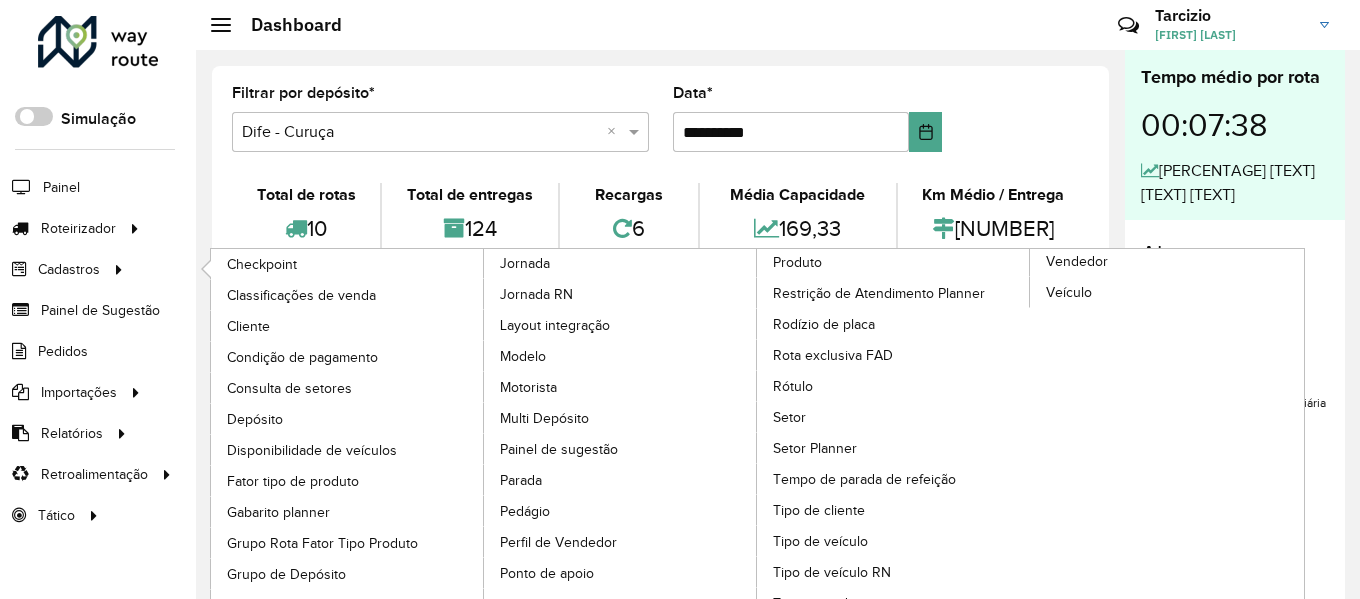 click on "Cadastros Checkpoint Classificações de venda Cliente Condição de pagamento Consulta de setores Depósito Disponibilidade de veículos Fator tipo de produto Gabarito planner Grupo Rota Fator Tipo Produto Grupo de Depósito Grupo de rotas exclusiva Grupo de setores Jornada Jornada RN Layout integração Modelo Motorista Multi Depósito Painel de sugestão Parada Pedágio Perfil de Vendedor Ponto de apoio Ponto de apoio FAD Prioridade pedido Produto Restrição de Atendimento Planner Rodízio de placa Rota exclusiva FAD Rótulo Setor Setor Planner Tempo de parada de refeição Tipo de cliente Tipo de veículo Tipo de veículo RN Transportadora Usuário Vendedor Veículo" 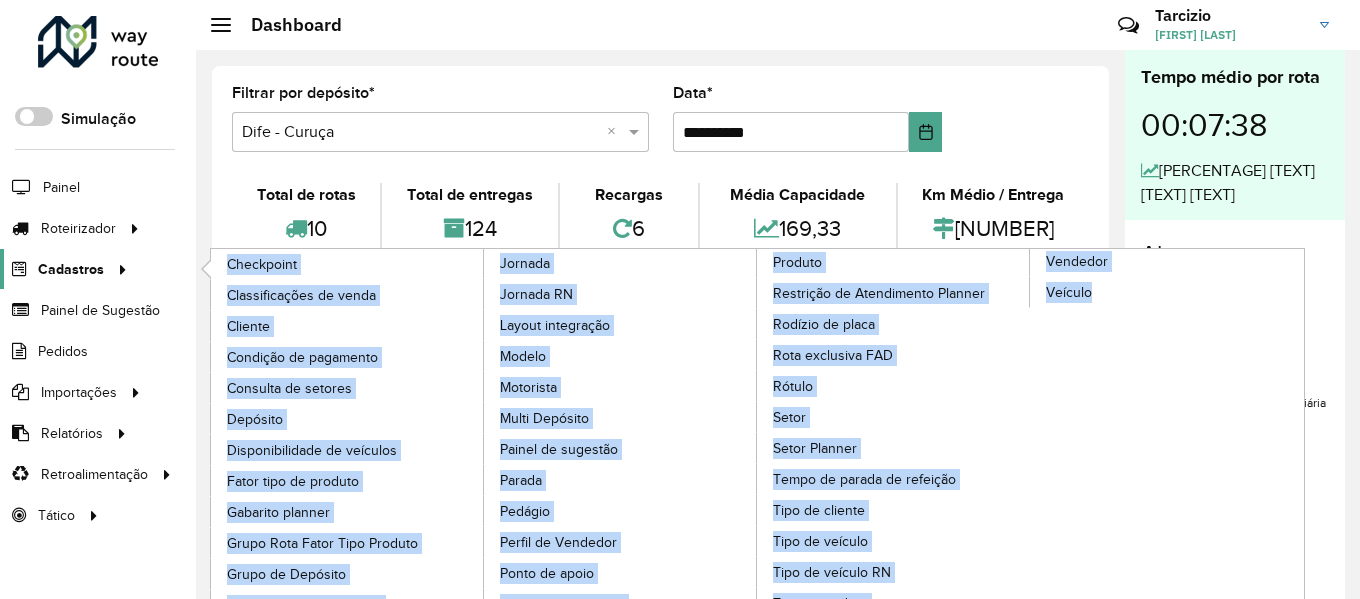 drag, startPoint x: 141, startPoint y: 280, endPoint x: 128, endPoint y: 270, distance: 16.40122 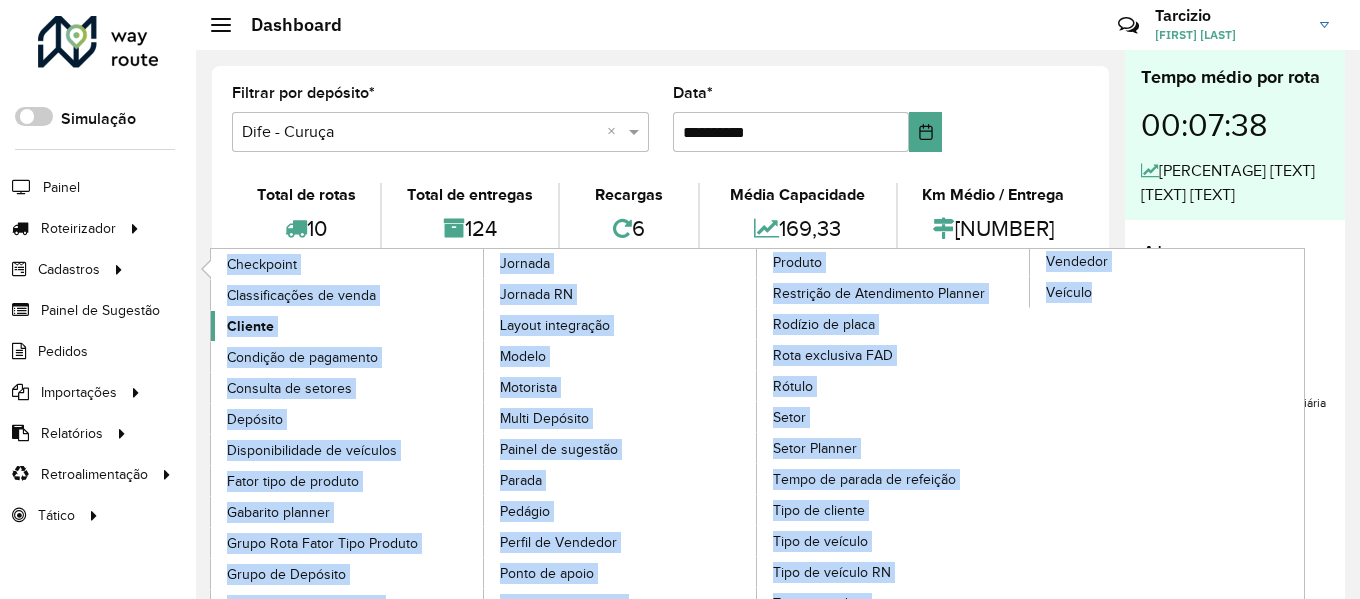 click on "Cliente" 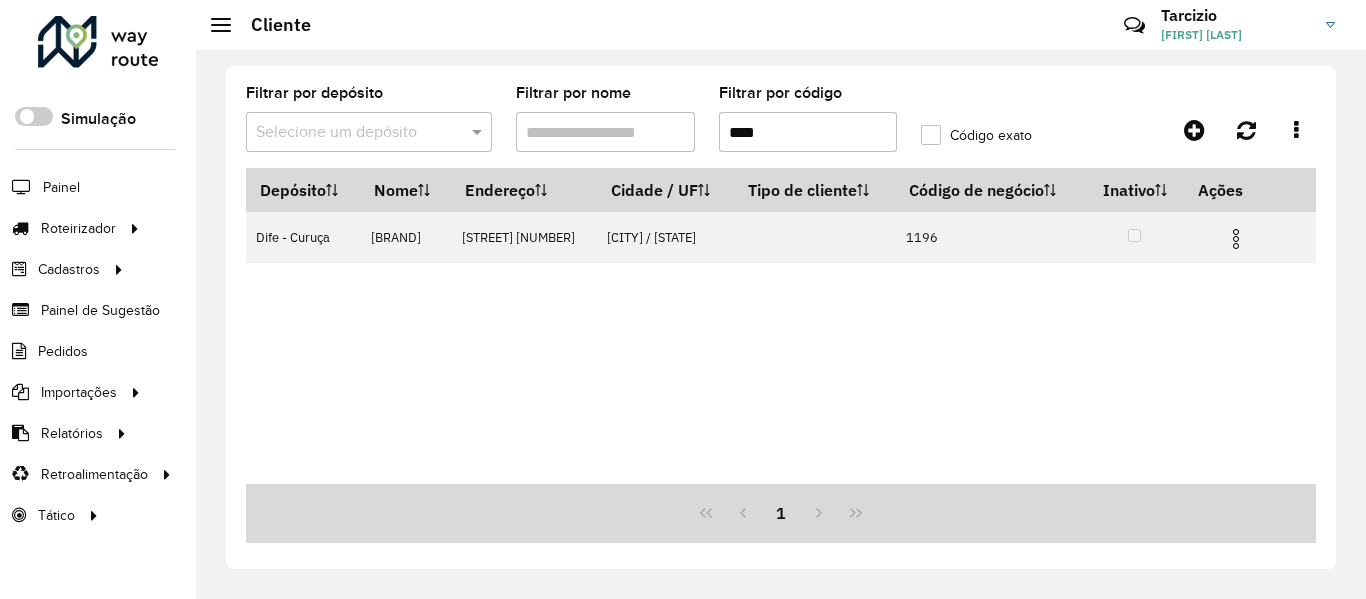 click on "****" at bounding box center (808, 132) 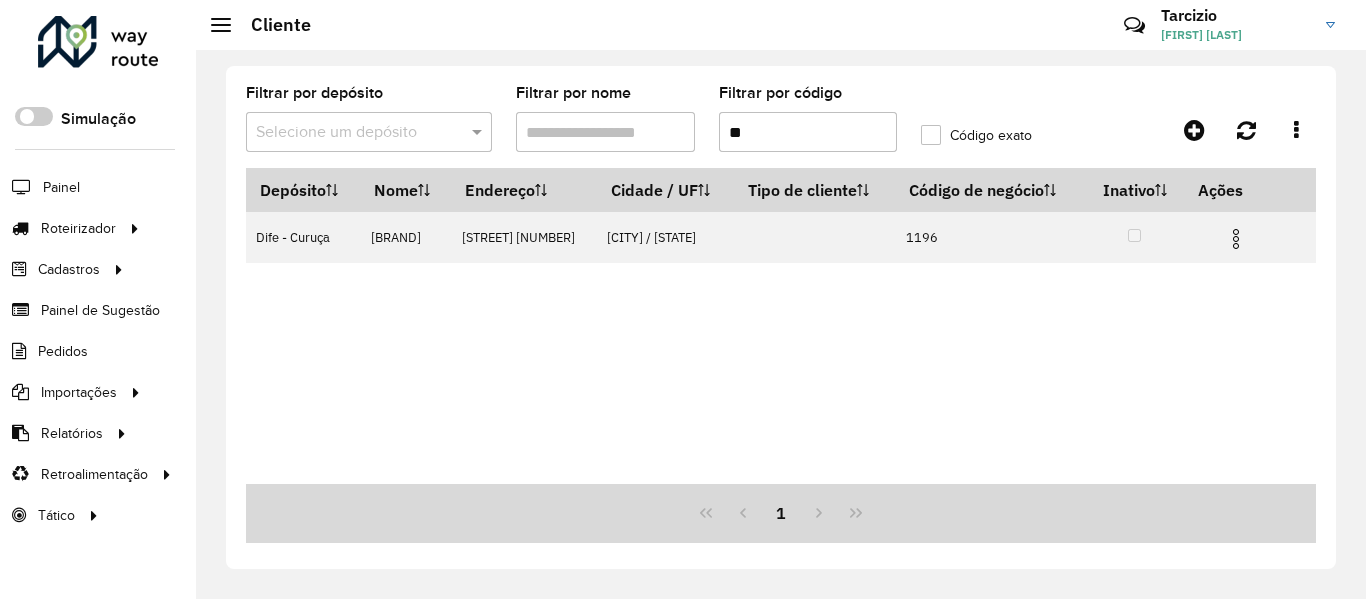 type on "*" 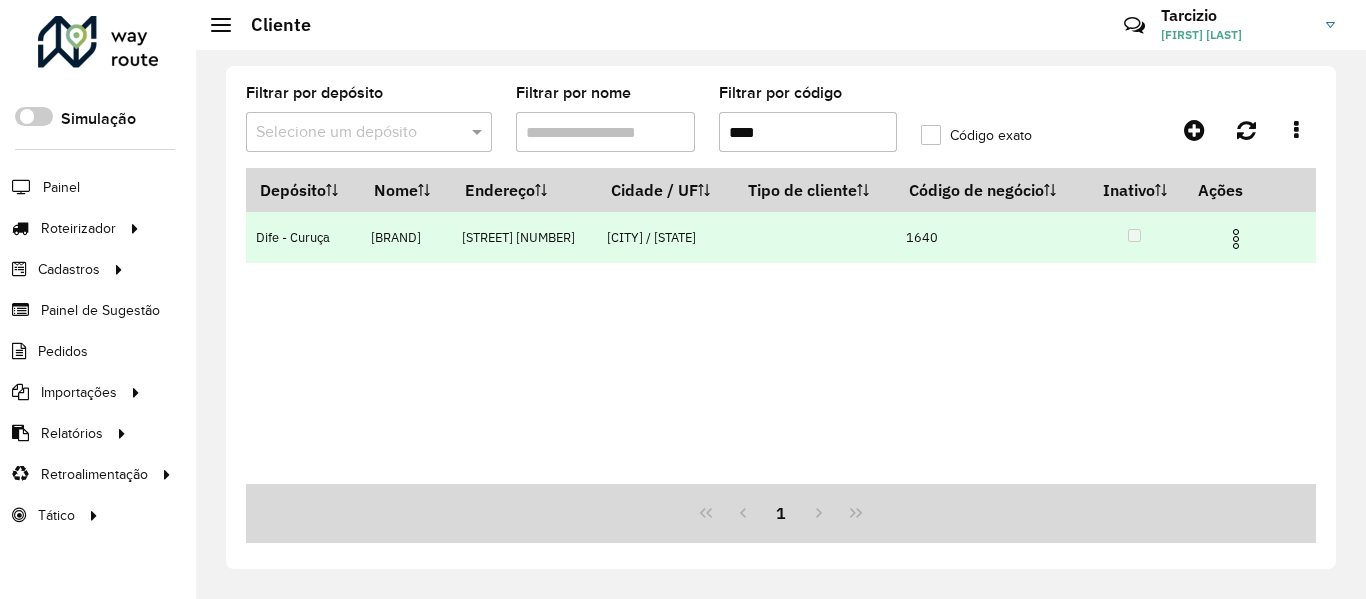 type on "****" 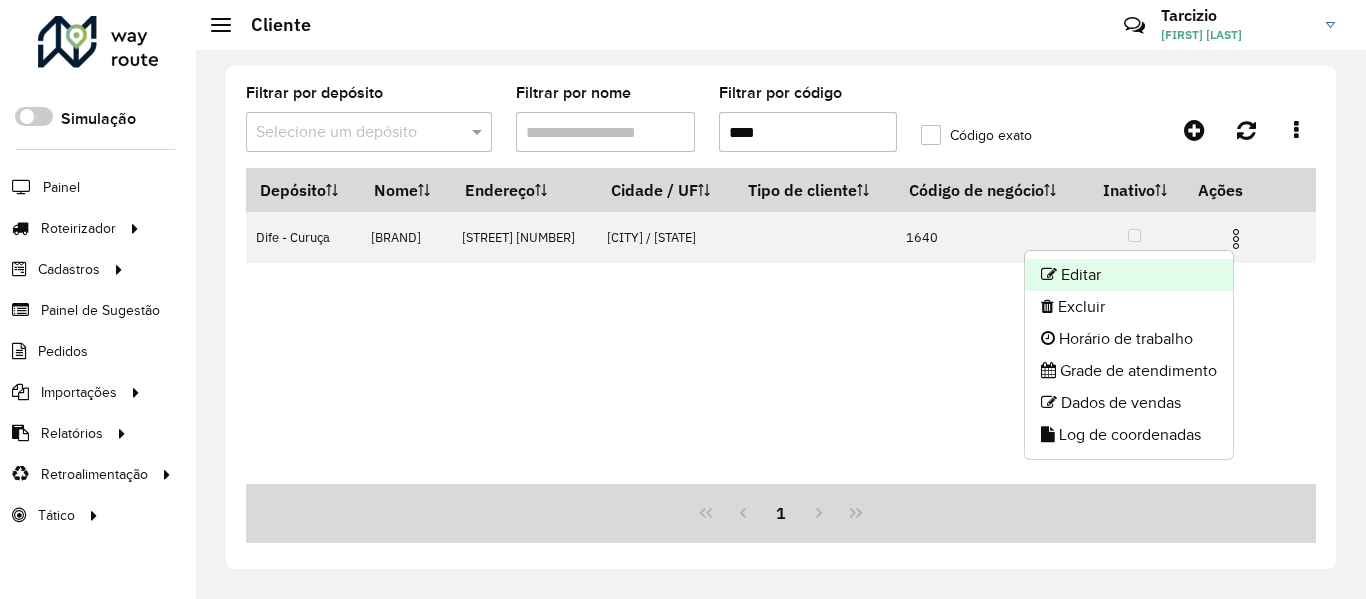 click on "Editar" 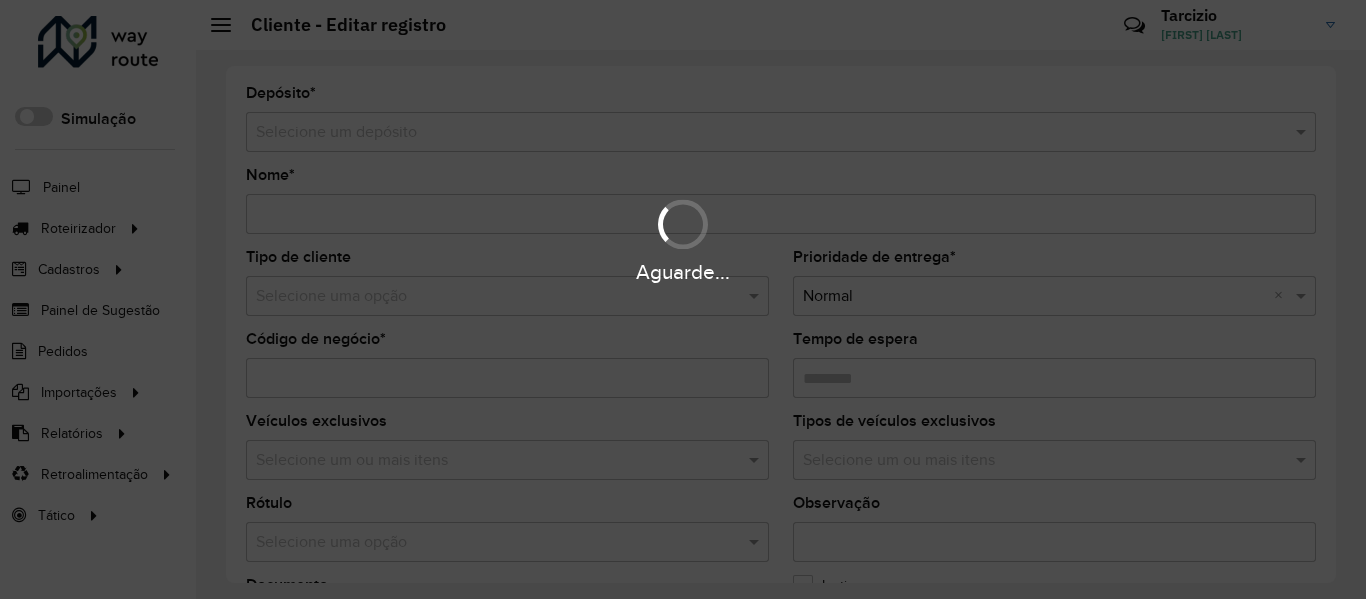 type on "**********" 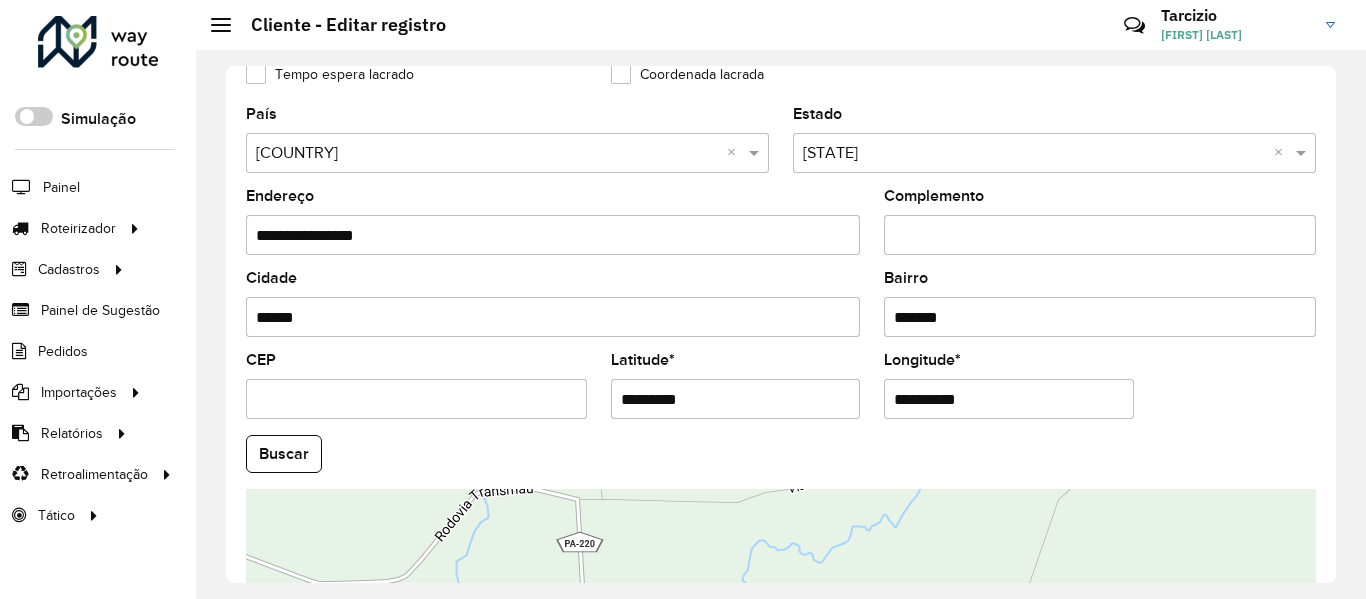 scroll, scrollTop: 626, scrollLeft: 0, axis: vertical 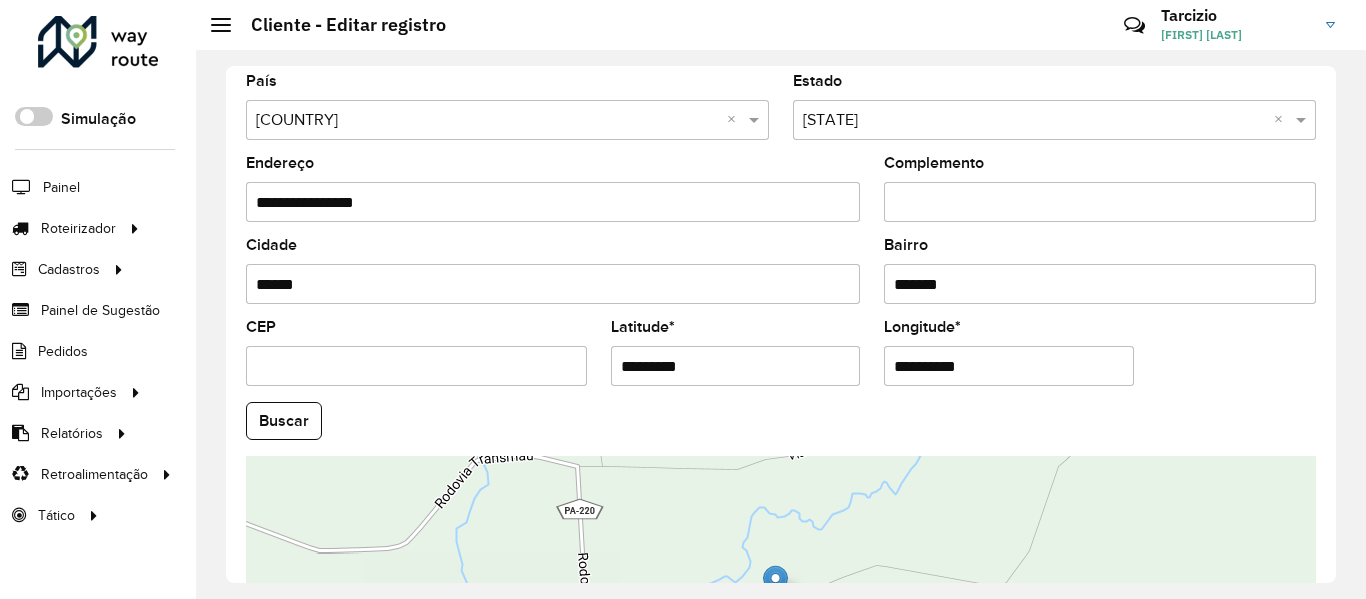 click on "CEP" at bounding box center [416, 366] 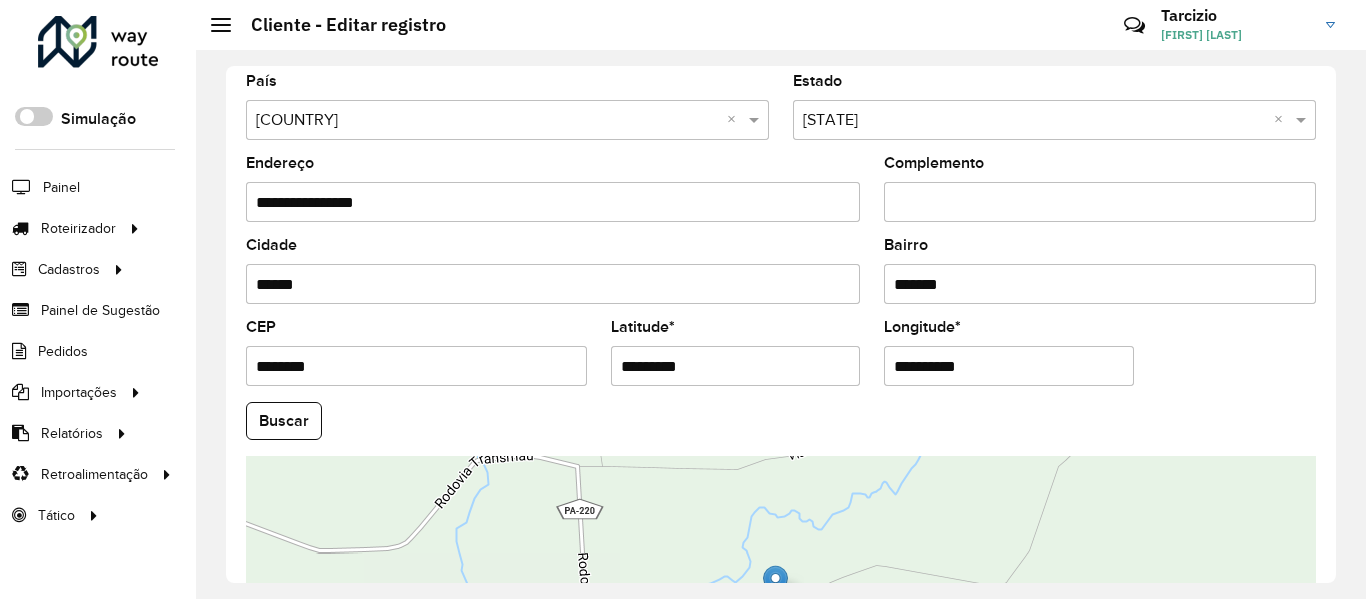 type on "********" 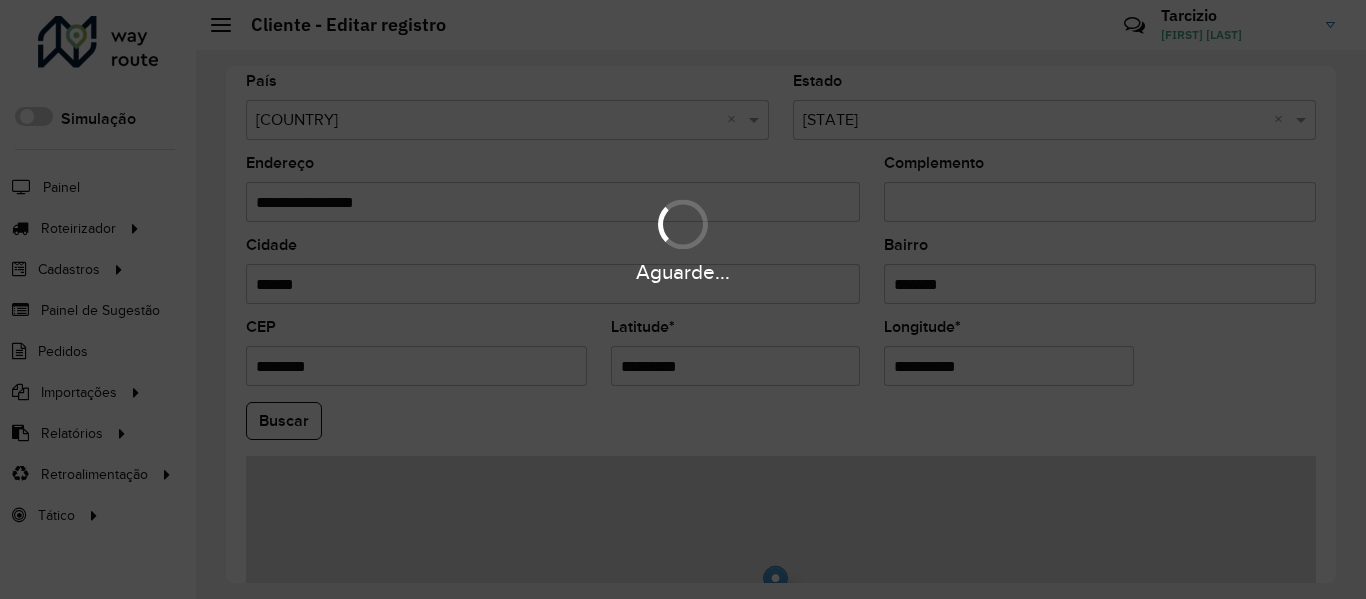 click on "Aguarde...  Pop-up bloqueado!  Seu navegador bloqueou automáticamente a abertura de uma nova janela.   Acesse as configurações e adicione o endereço do sistema a lista de permissão.   Fechar  Roteirizador AmbevTech Simulação Painel Roteirizador Entregas Vendas Cadastros Checkpoint Classificações de venda Cliente Condição de pagamento Consulta de setores Depósito Disponibilidade de veículos Fator tipo de produto Gabarito planner Grupo Rota Fator Tipo Produto Grupo de Depósito Grupo de rotas exclusiva Grupo de setores Jornada Jornada RN Layout integração Modelo Motorista Multi Depósito Painel de sugestão Parada Pedágio Perfil de Vendedor Ponto de apoio Ponto de apoio FAD Prioridade pedido Produto Restrição de Atendimento Planner Rodízio de placa Rota exclusiva FAD Rótulo Setor Setor Planner Tempo de parada de refeição Tipo de cliente Tipo de veículo Tipo de veículo RN Transportadora Usuário Vendedor Veículo Painel de Sugestão Pedidos Importações Classificação e volume de venda" at bounding box center (683, 299) 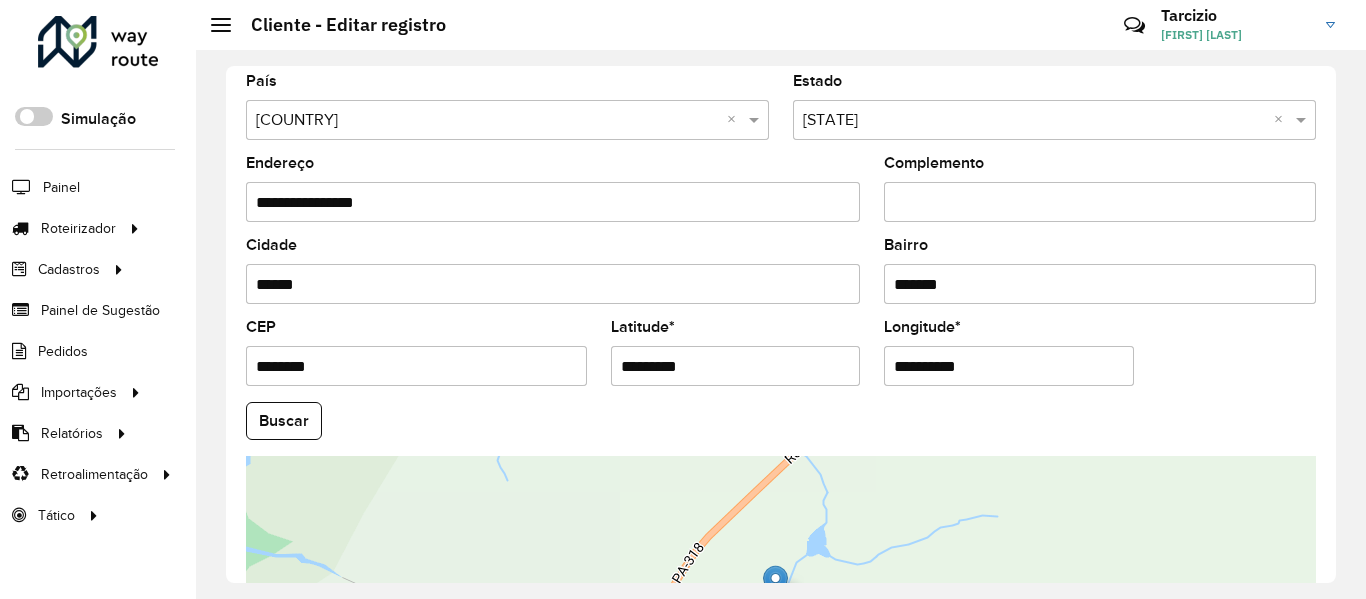 click on "**********" at bounding box center (1009, 366) 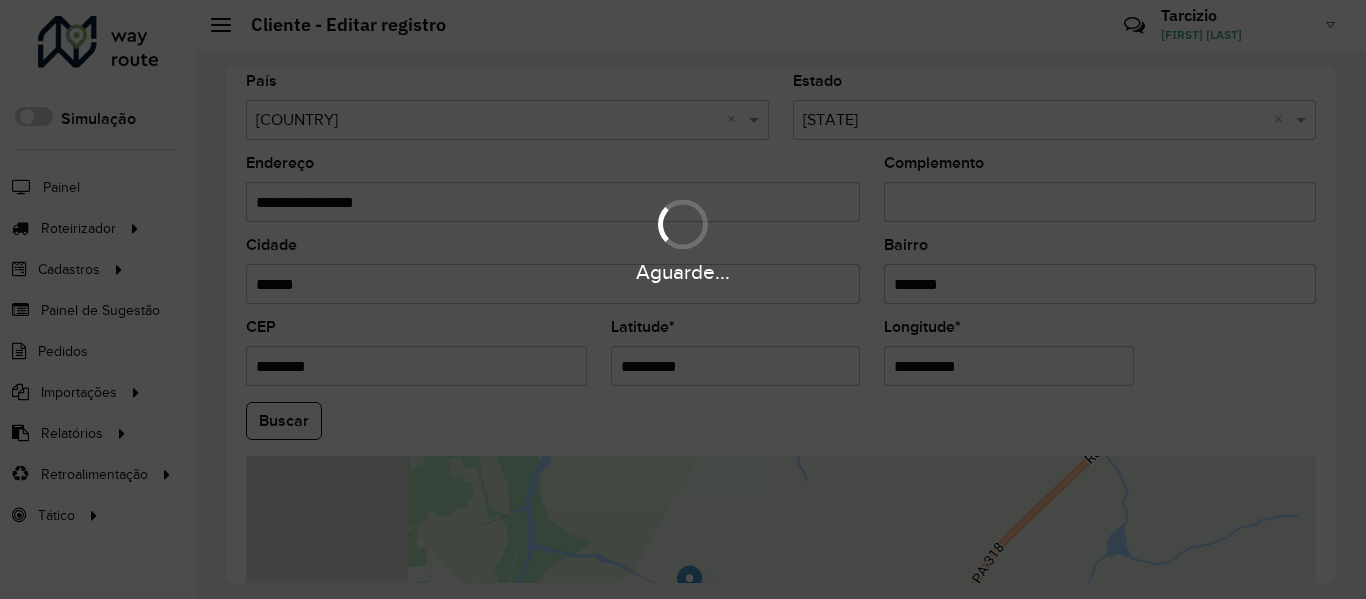 click on "Aguarde...  Pop-up bloqueado!  Seu navegador bloqueou automáticamente a abertura de uma nova janela.   Acesse as configurações e adicione o endereço do sistema a lista de permissão.   Fechar  Roteirizador AmbevTech Simulação Painel Roteirizador Entregas Vendas Cadastros Checkpoint Classificações de venda Cliente Condição de pagamento Consulta de setores Depósito Disponibilidade de veículos Fator tipo de produto Gabarito planner Grupo Rota Fator Tipo Produto Grupo de Depósito Grupo de rotas exclusiva Grupo de setores Jornada Jornada RN Layout integração Modelo Motorista Multi Depósito Painel de sugestão Parada Pedágio Perfil de Vendedor Ponto de apoio Ponto de apoio FAD Prioridade pedido Produto Restrição de Atendimento Planner Rodízio de placa Rota exclusiva FAD Rótulo Setor Setor Planner Tempo de parada de refeição Tipo de cliente Tipo de veículo Tipo de veículo RN Transportadora Usuário Vendedor Veículo Painel de Sugestão Pedidos Importações Classificação e volume de venda" at bounding box center [683, 299] 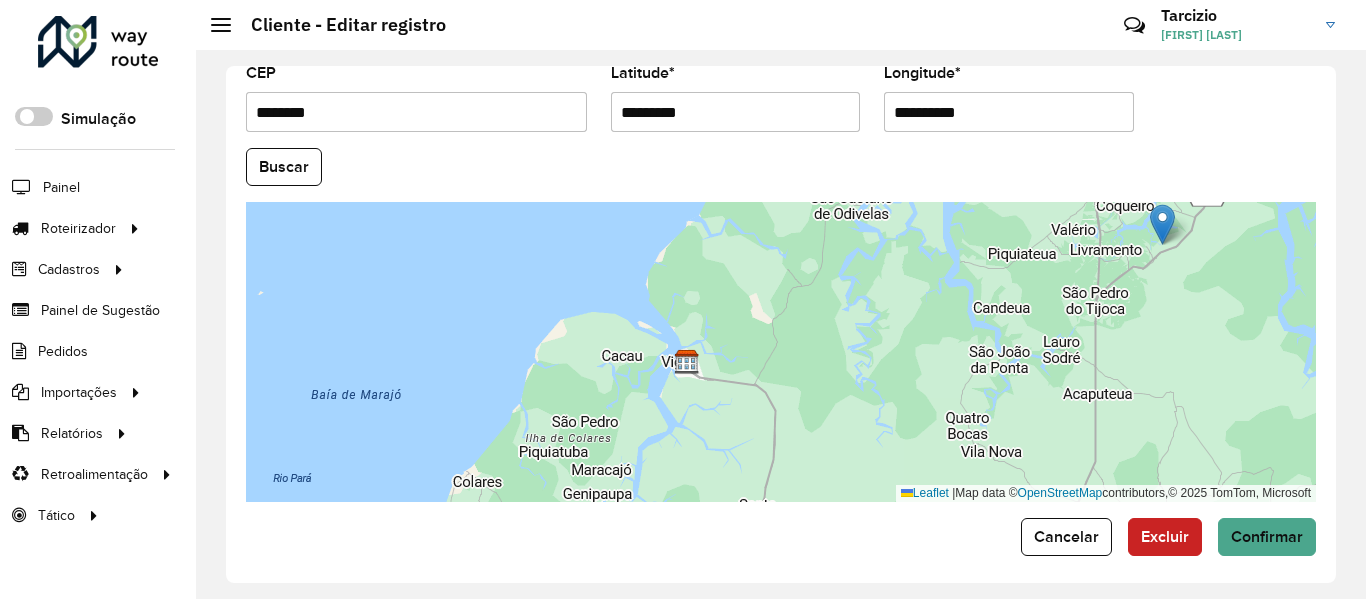 scroll, scrollTop: 889, scrollLeft: 0, axis: vertical 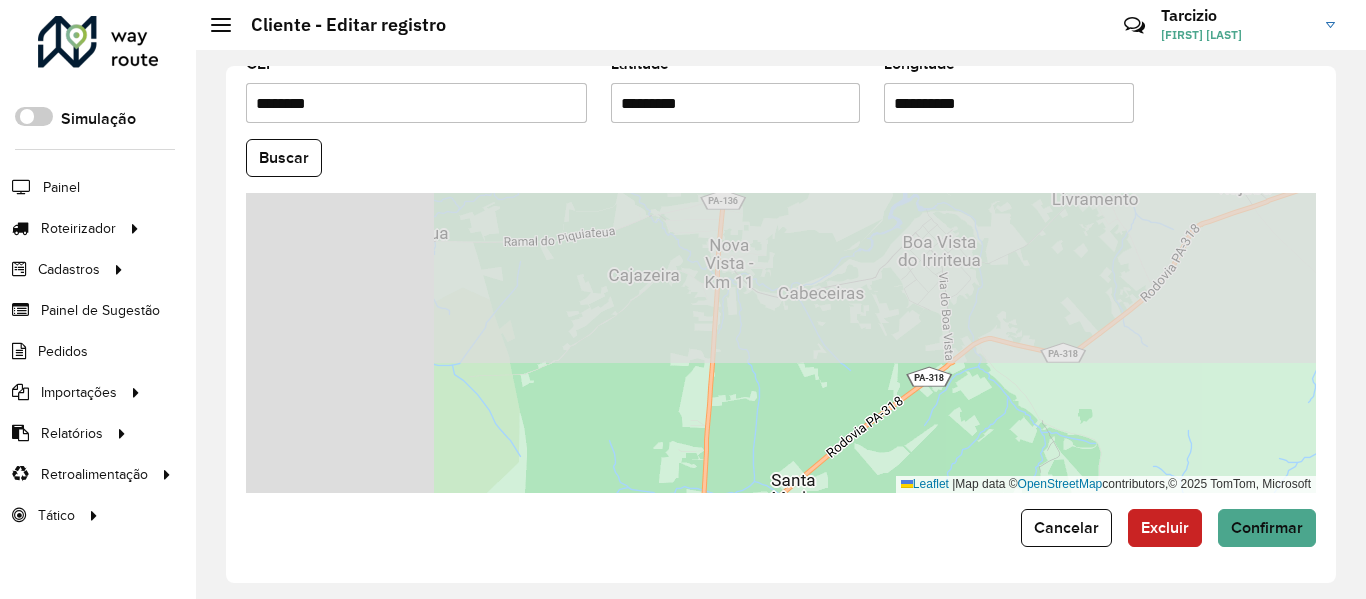 drag, startPoint x: 1018, startPoint y: 278, endPoint x: 1218, endPoint y: 646, distance: 418.8365 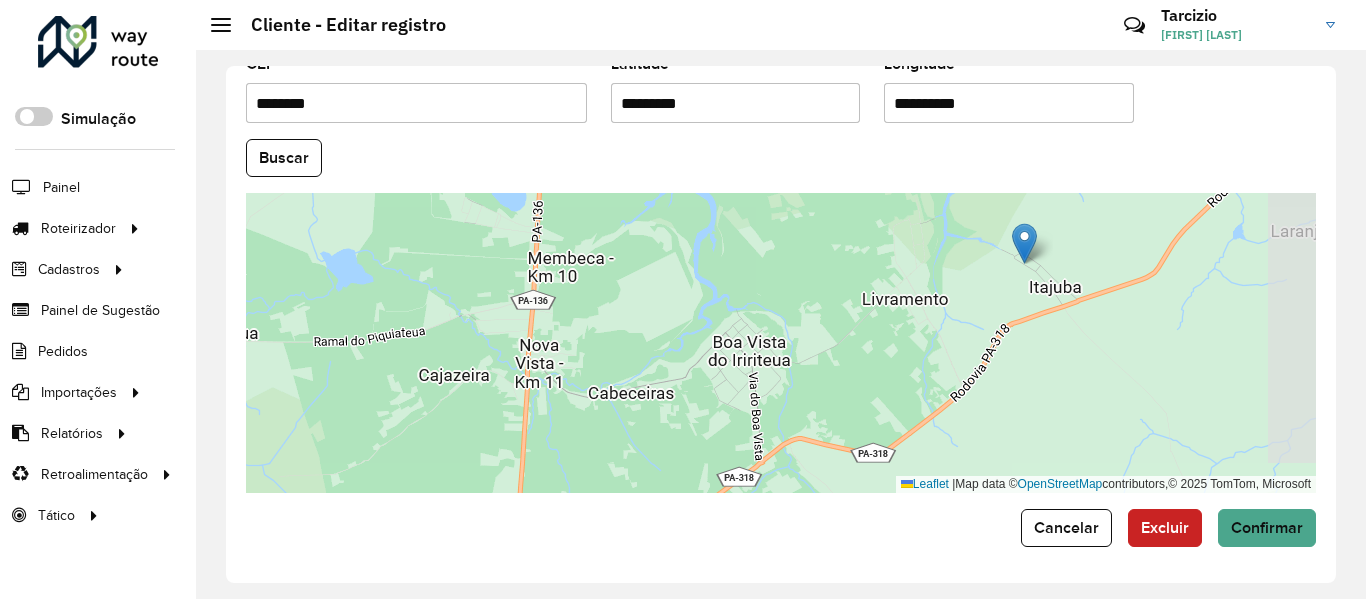 drag, startPoint x: 1014, startPoint y: 326, endPoint x: 821, endPoint y: 427, distance: 217.83022 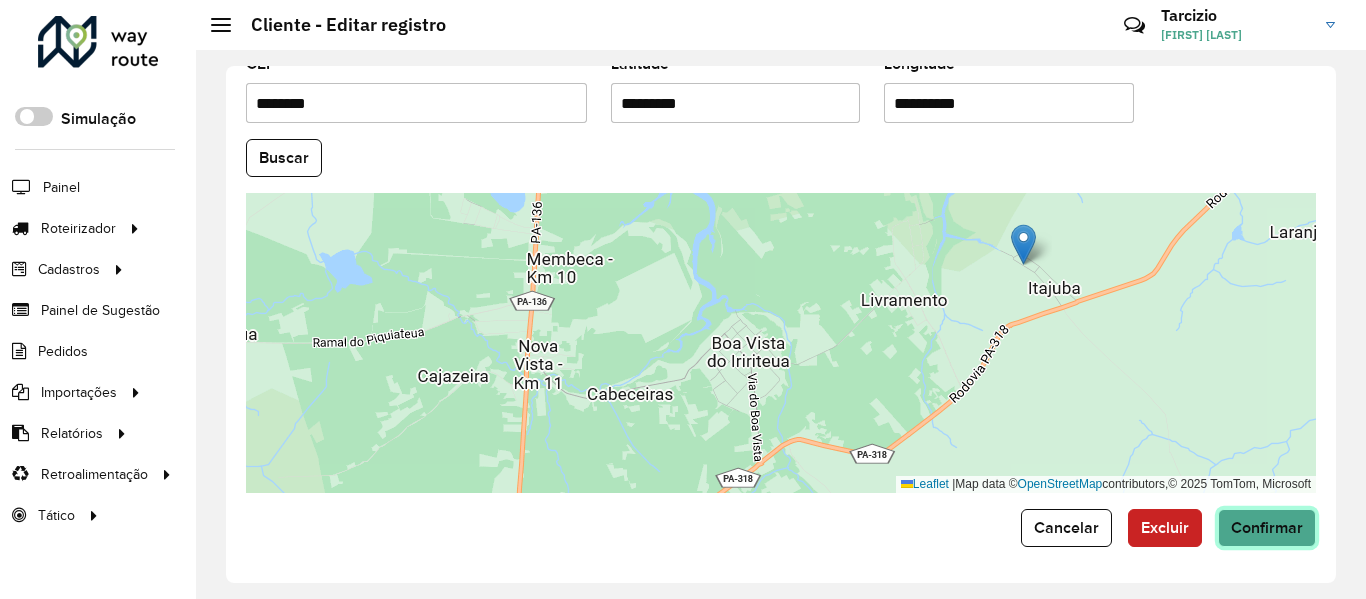 click on "Confirmar" 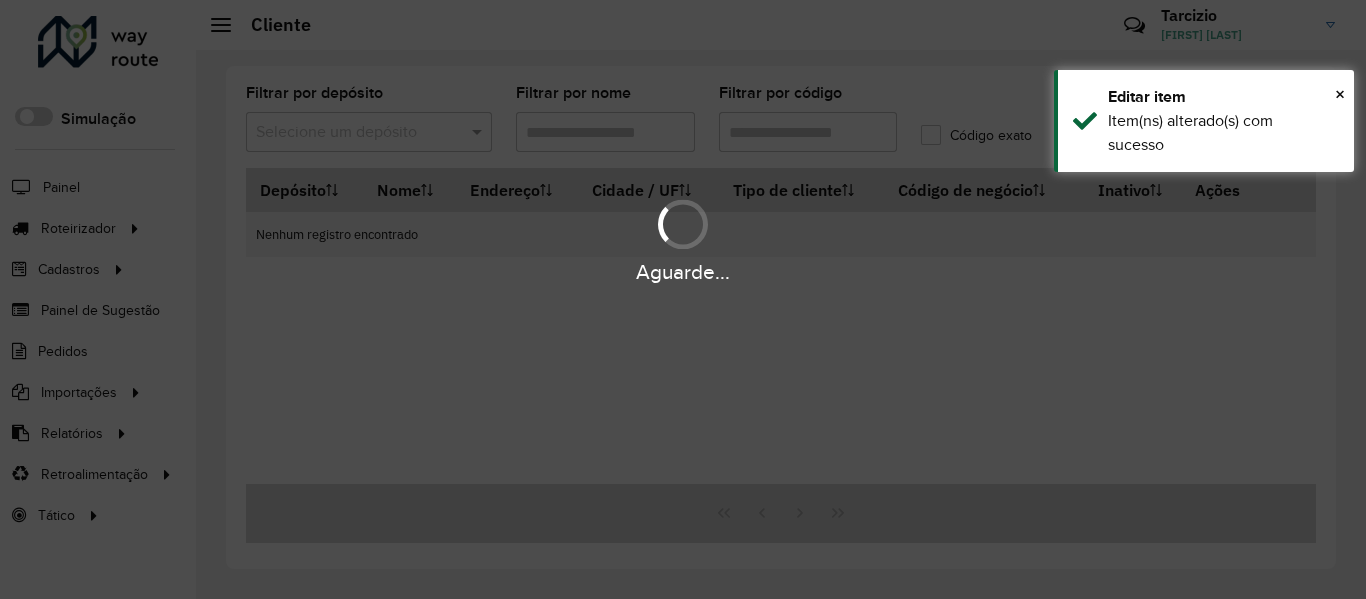 type on "****" 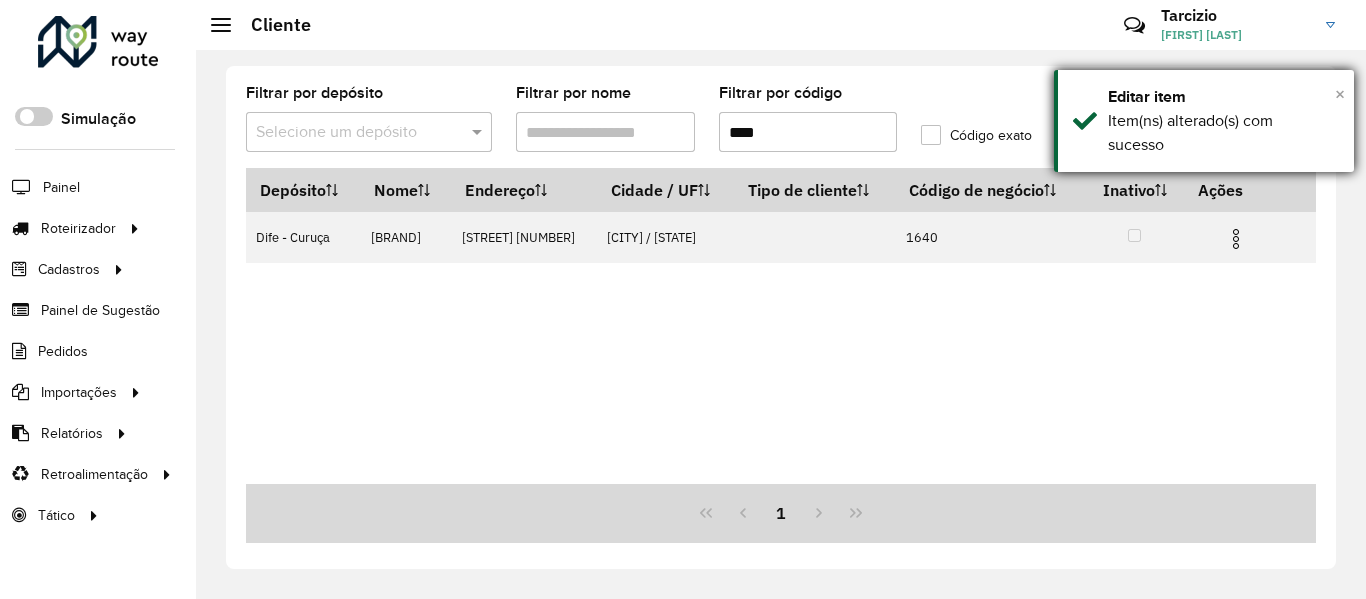 click on "×" at bounding box center (1340, 94) 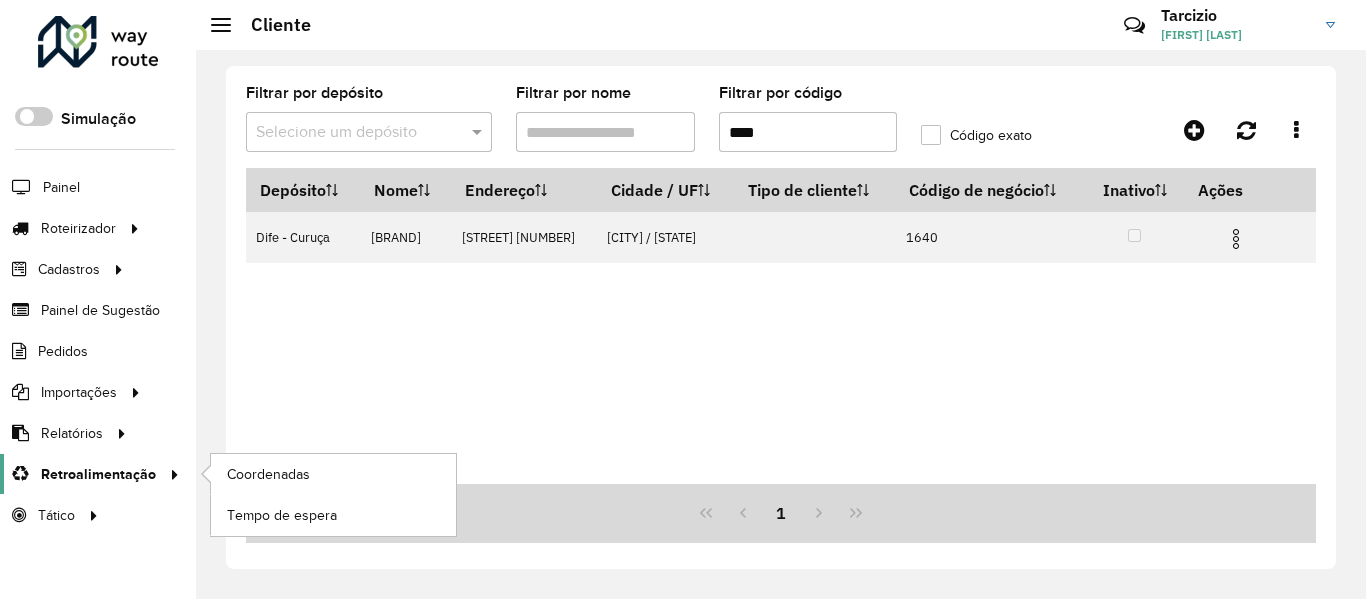 click on "Retroalimentação" 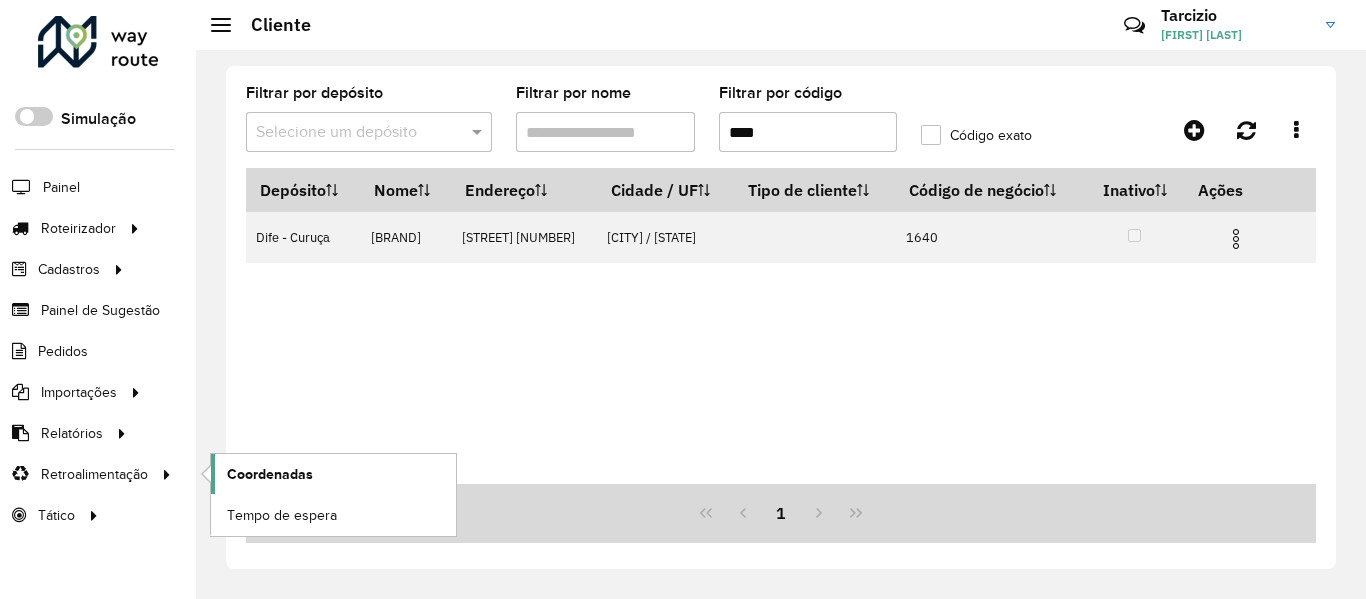 click on "Coordenadas" 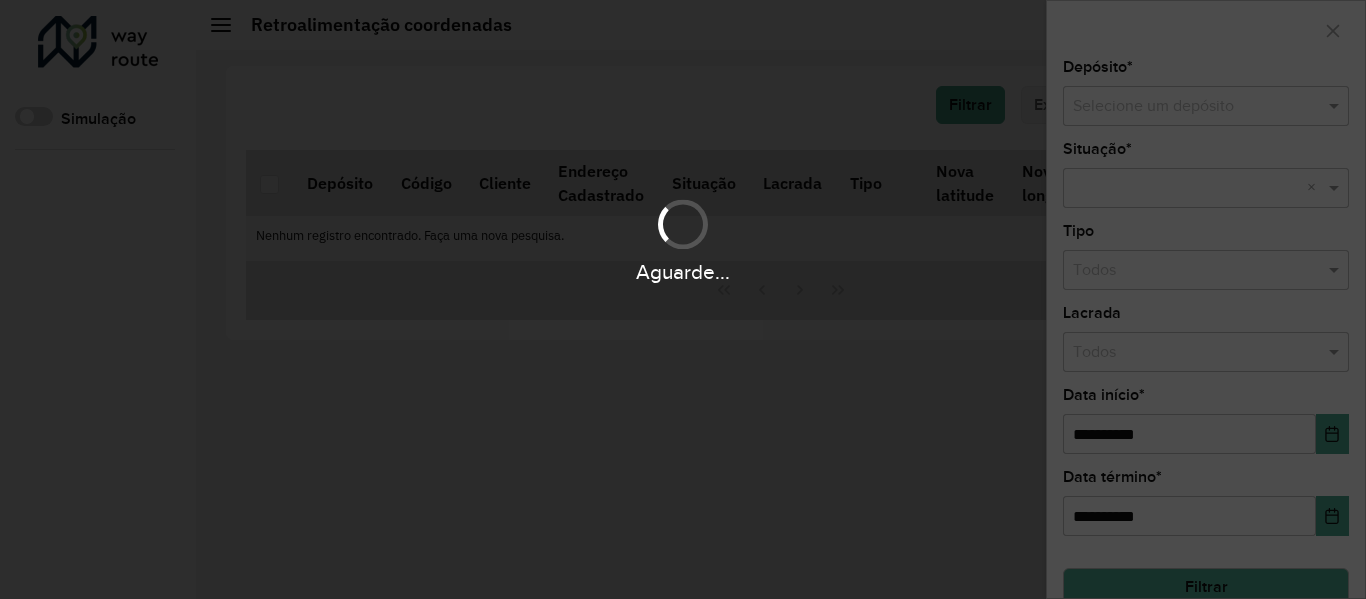 click on "Aguarde..." at bounding box center (683, 299) 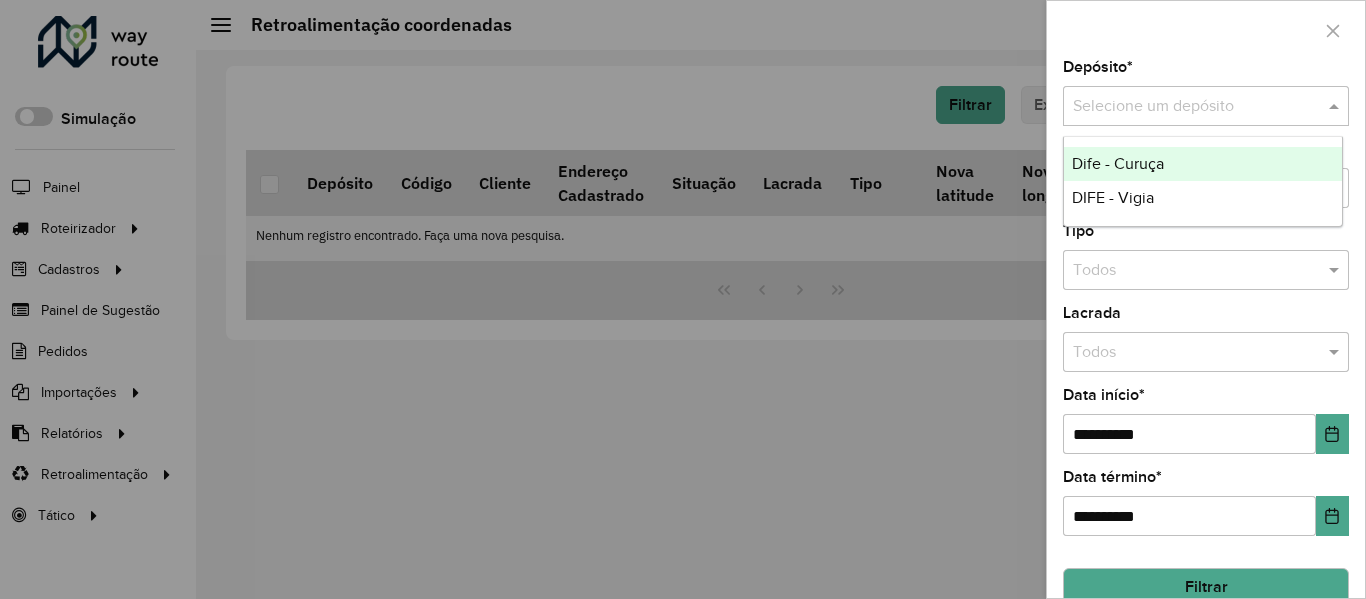 click at bounding box center [1186, 107] 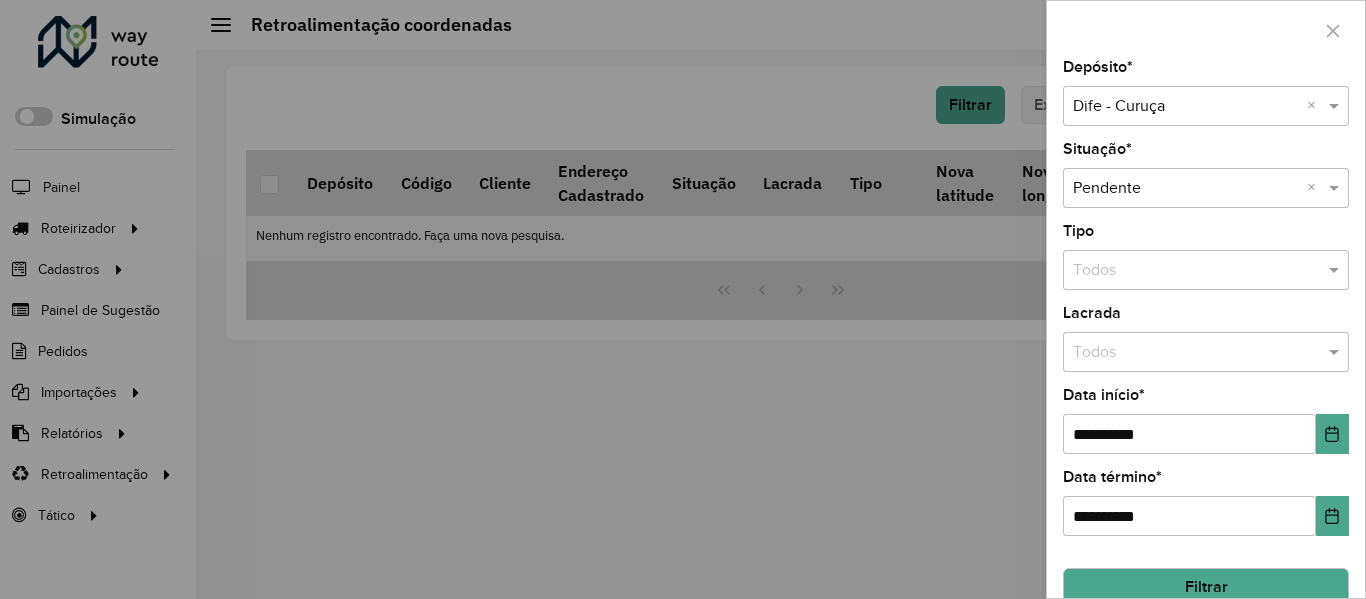 click on "Filtrar" 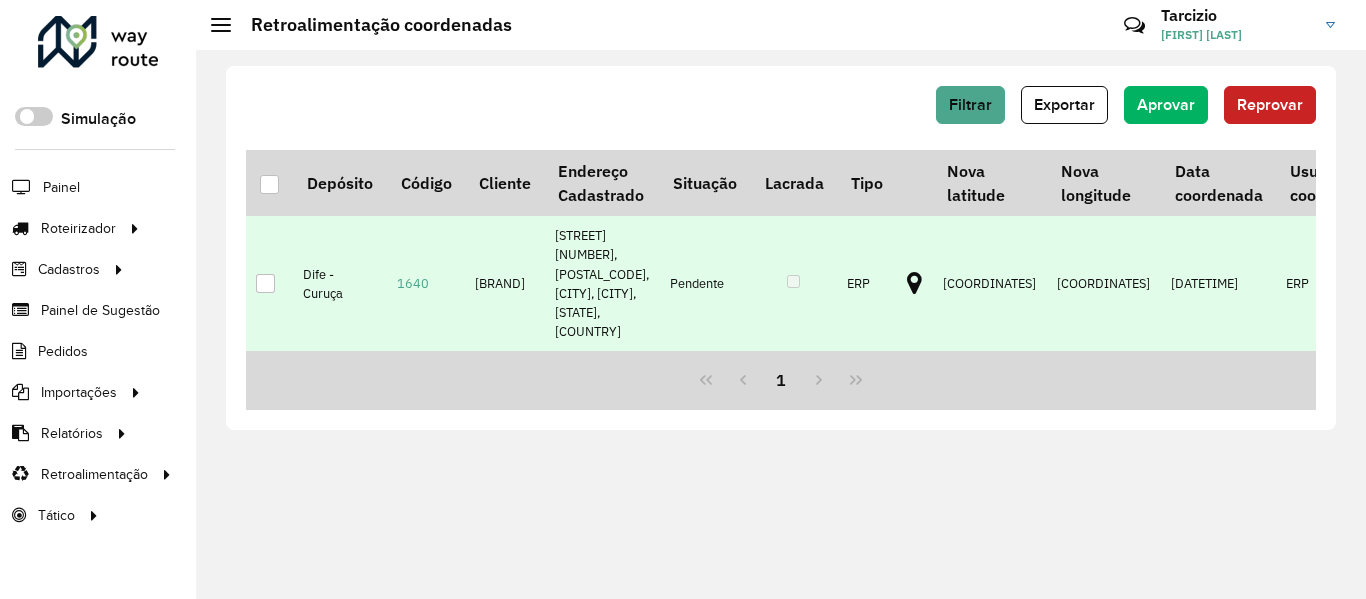 click at bounding box center (265, 283) 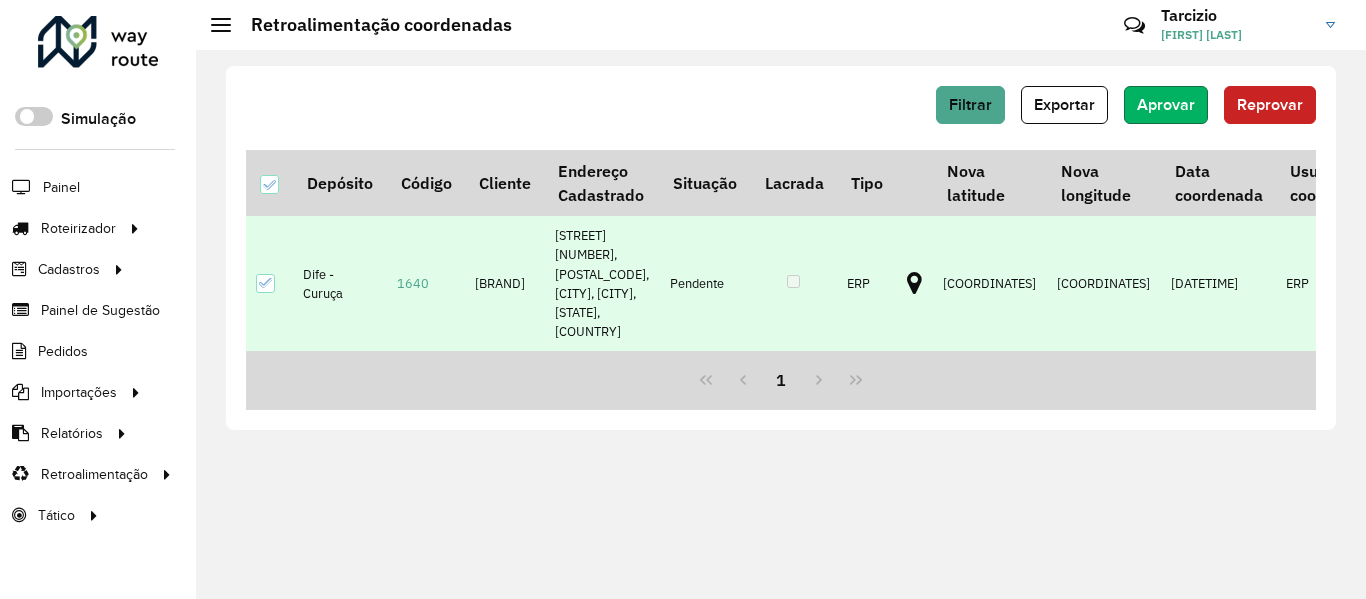 click on "Aprovar" 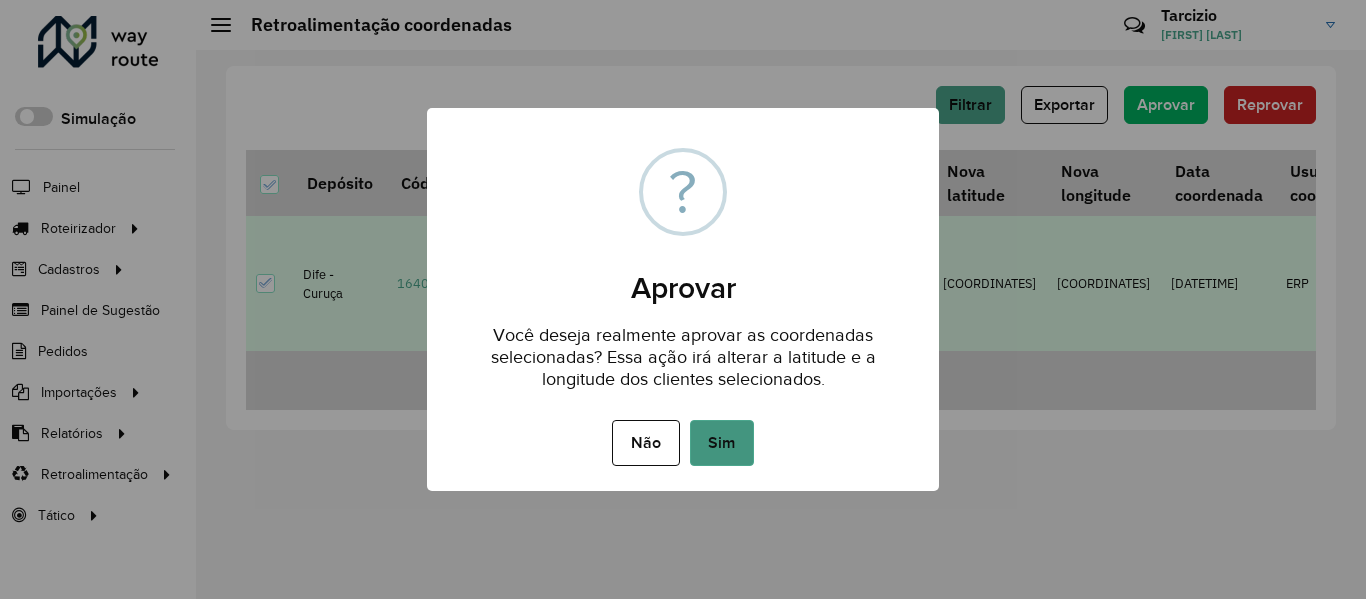 click on "Sim" at bounding box center (722, 443) 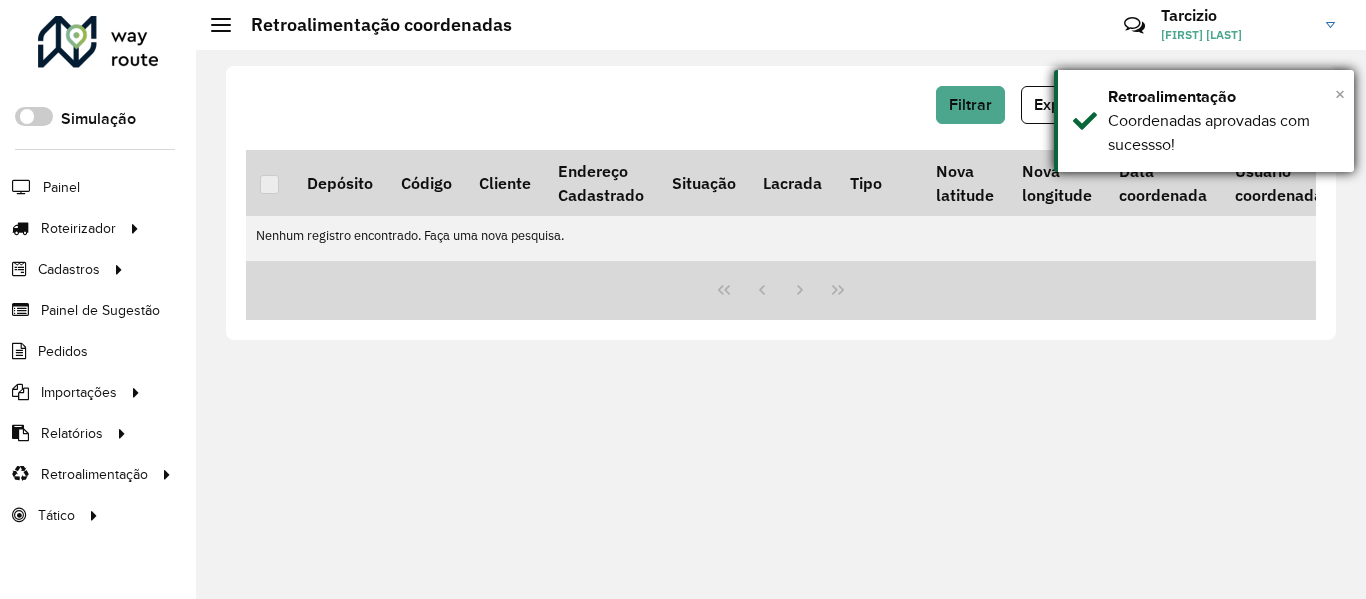click on "×" at bounding box center (1340, 94) 